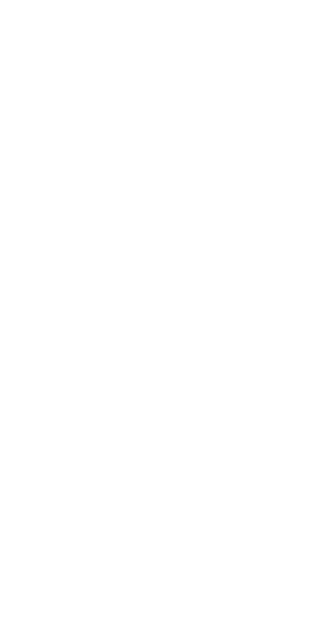 scroll, scrollTop: 0, scrollLeft: 0, axis: both 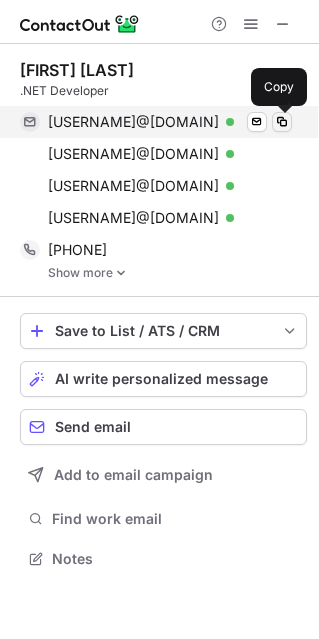 click at bounding box center [282, 122] 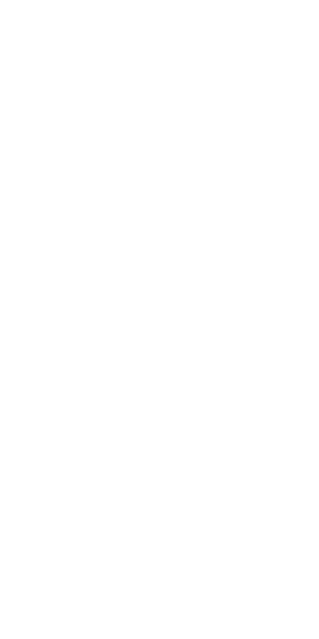 scroll, scrollTop: 0, scrollLeft: 0, axis: both 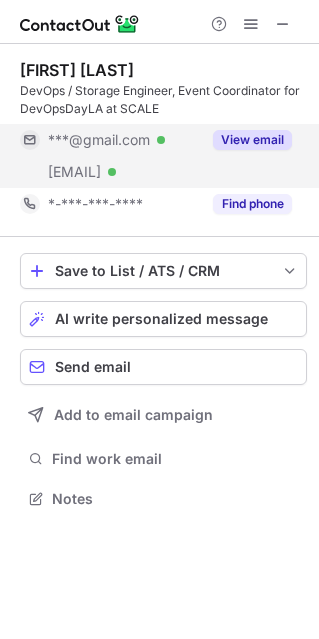 click on "View email" at bounding box center [252, 140] 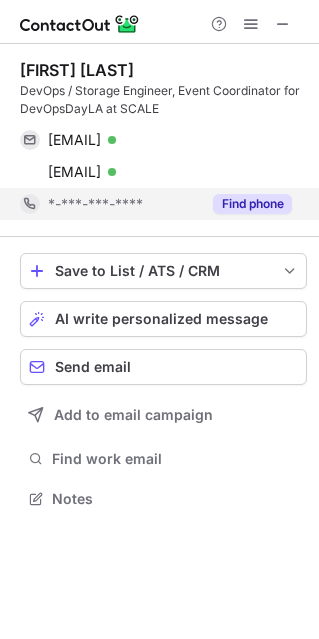 click on "Find phone" at bounding box center (252, 204) 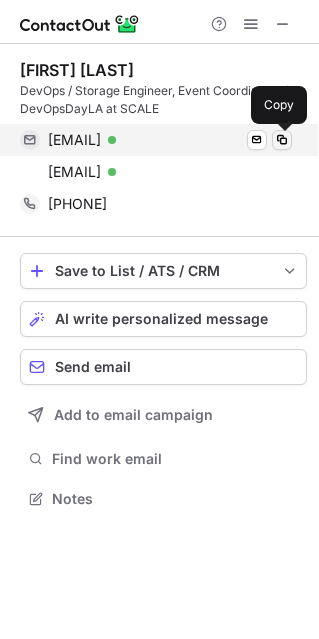 click at bounding box center (282, 140) 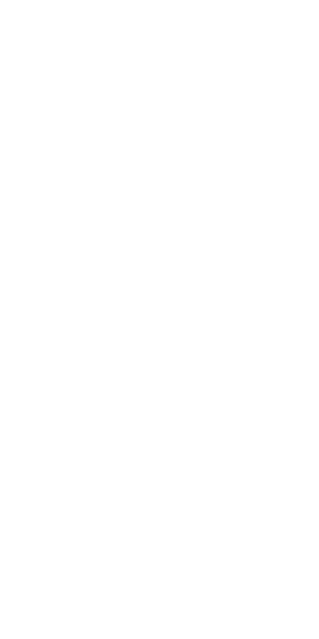 scroll, scrollTop: 0, scrollLeft: 0, axis: both 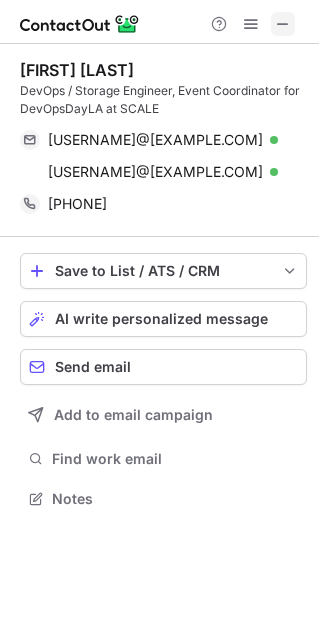 click at bounding box center (283, 24) 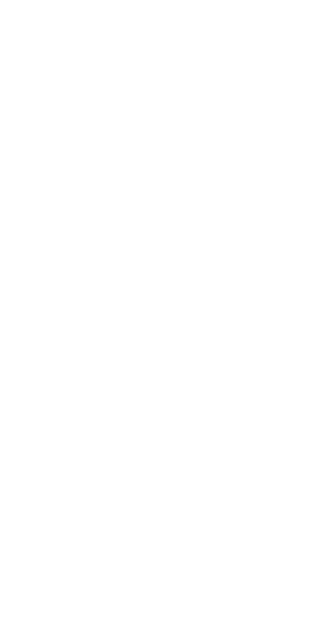 scroll, scrollTop: 0, scrollLeft: 0, axis: both 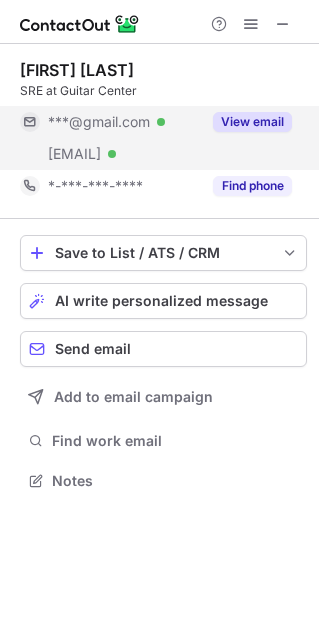 click on "View email" at bounding box center (252, 122) 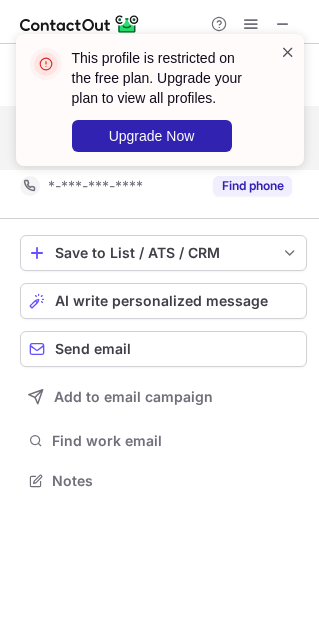 click at bounding box center [288, 52] 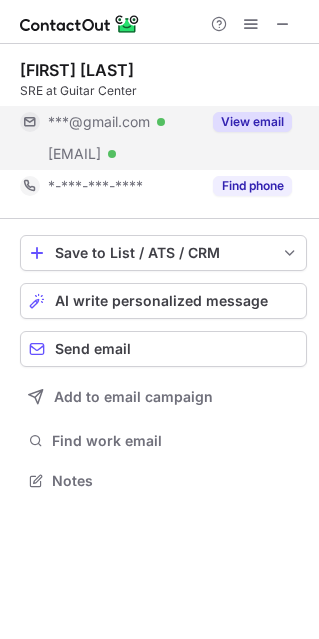 click on "This profile is restricted on the free plan. Upgrade your plan to view all profiles. Upgrade Now" at bounding box center [160, 108] 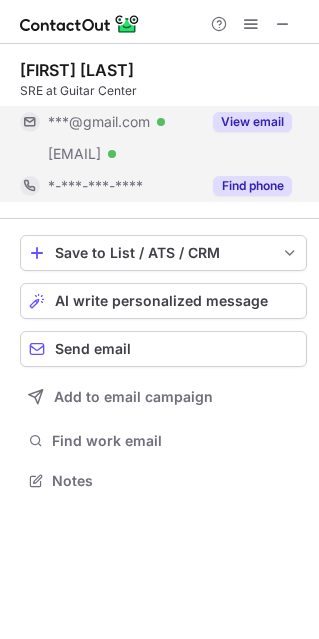 click on "Find phone" at bounding box center [252, 186] 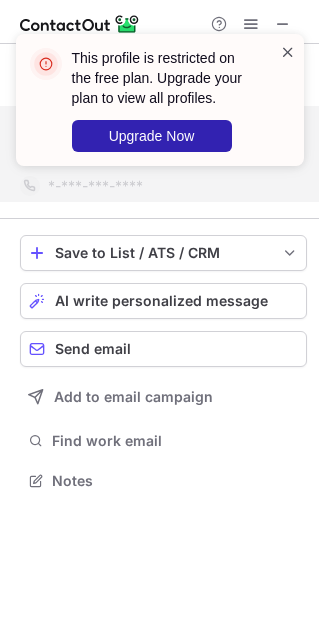 click at bounding box center (288, 52) 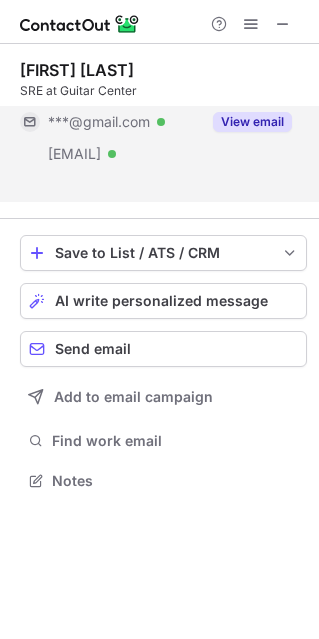 scroll, scrollTop: 435, scrollLeft: 319, axis: both 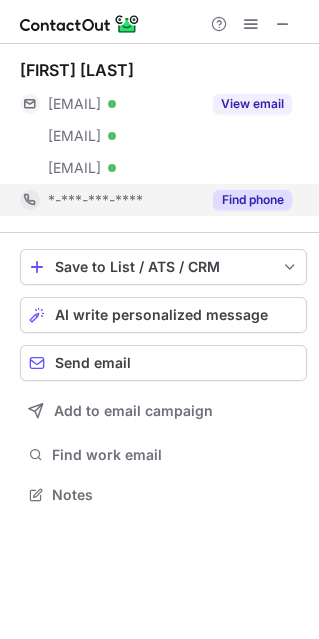 click on "Find phone" at bounding box center (252, 200) 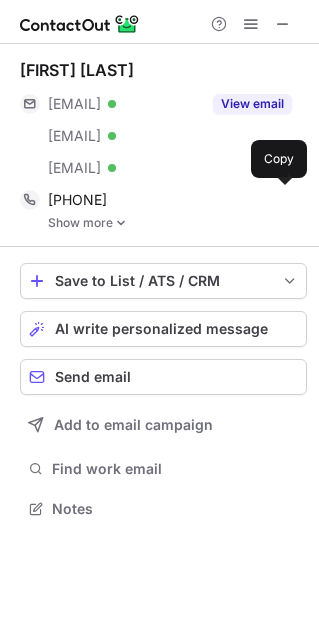 scroll, scrollTop: 9, scrollLeft: 9, axis: both 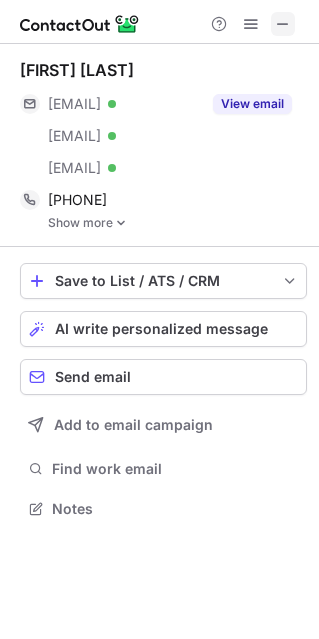 click at bounding box center (283, 24) 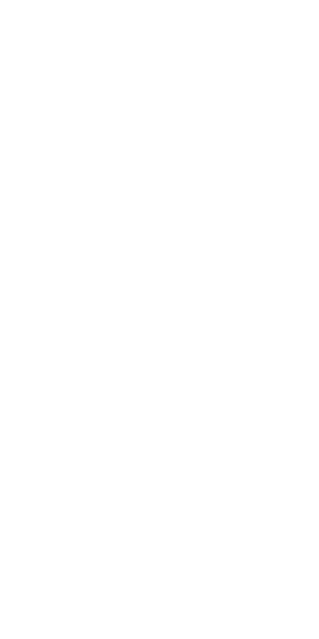scroll, scrollTop: 0, scrollLeft: 0, axis: both 